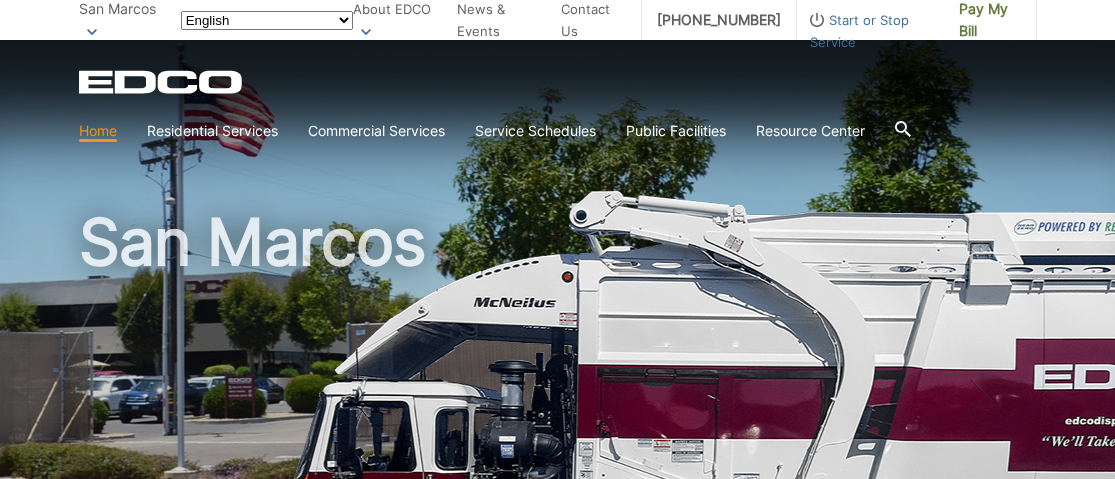 scroll, scrollTop: 0, scrollLeft: 0, axis: both 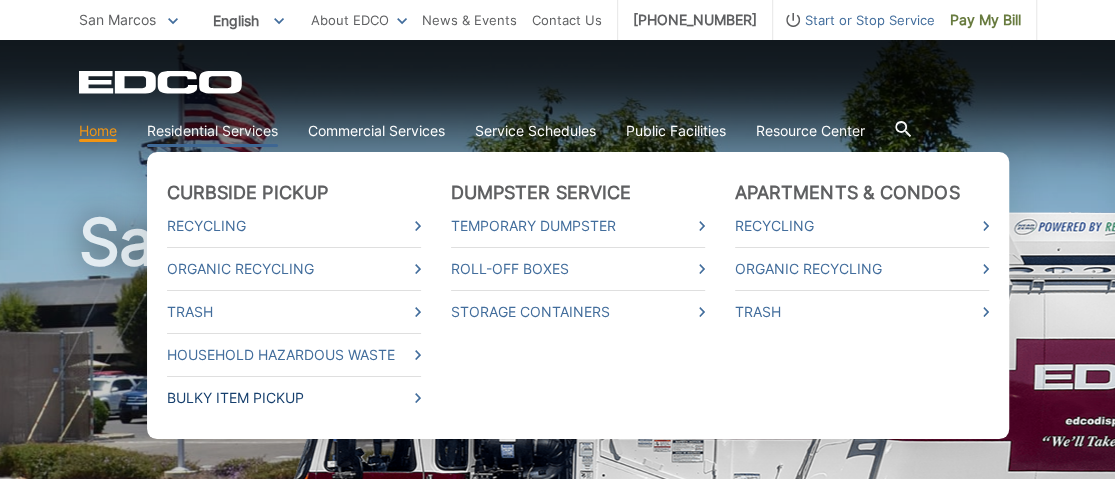 click on "Bulky Item Pickup" at bounding box center (294, 398) 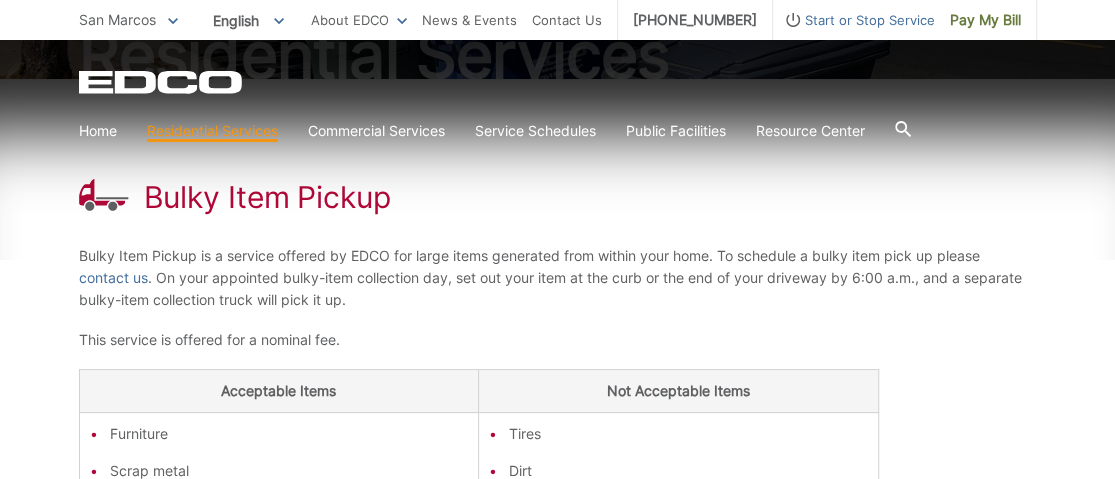 scroll, scrollTop: 300, scrollLeft: 0, axis: vertical 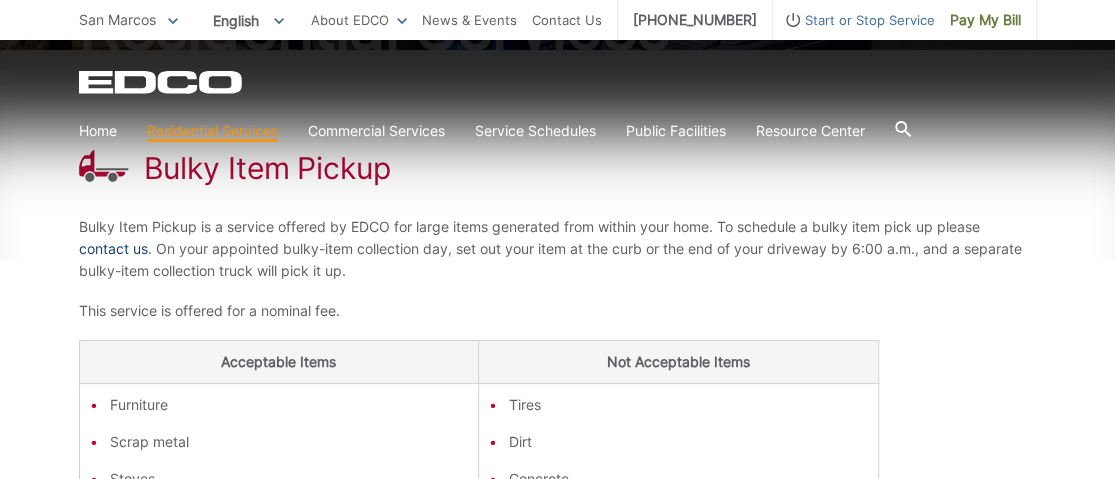 click on "contact us" at bounding box center (113, 249) 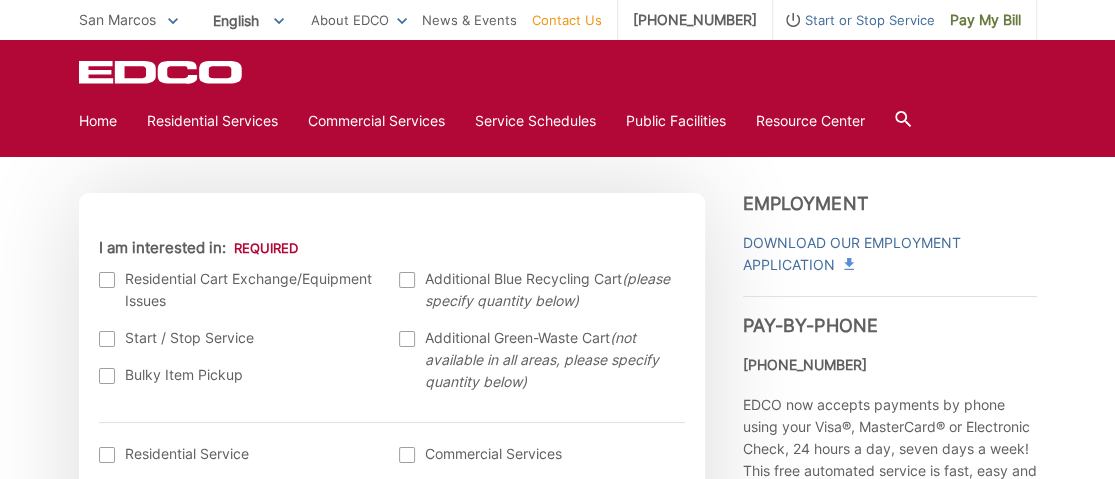 scroll, scrollTop: 600, scrollLeft: 0, axis: vertical 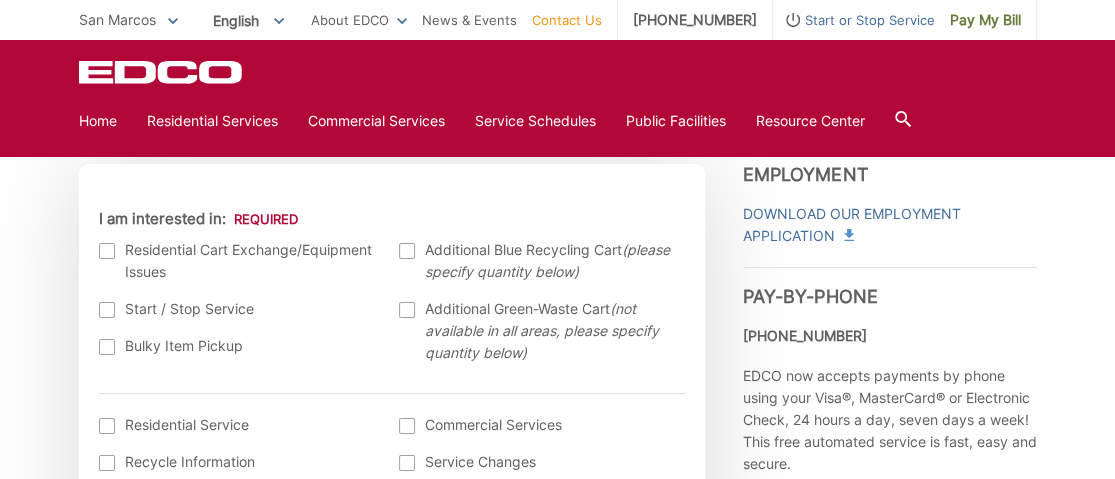 click at bounding box center [107, 347] 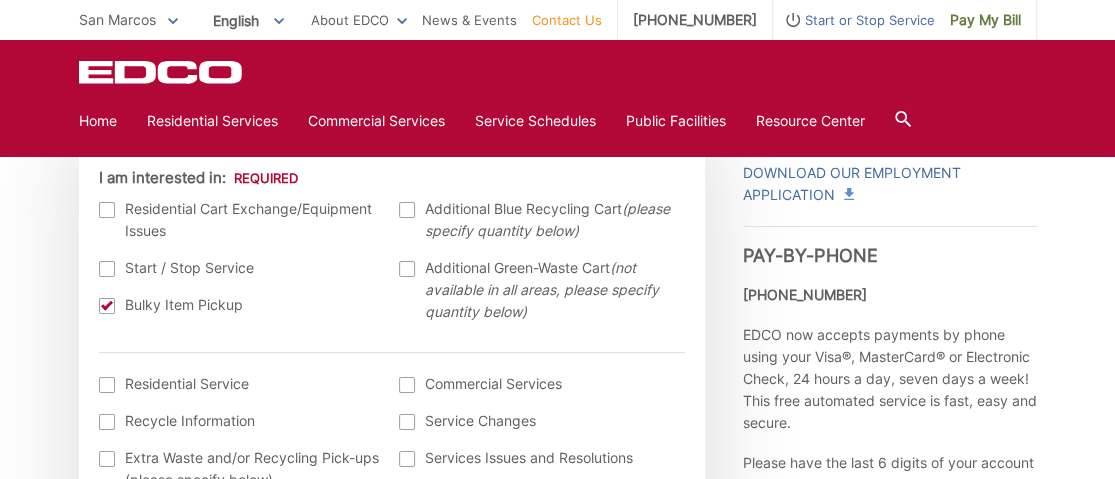 scroll, scrollTop: 700, scrollLeft: 0, axis: vertical 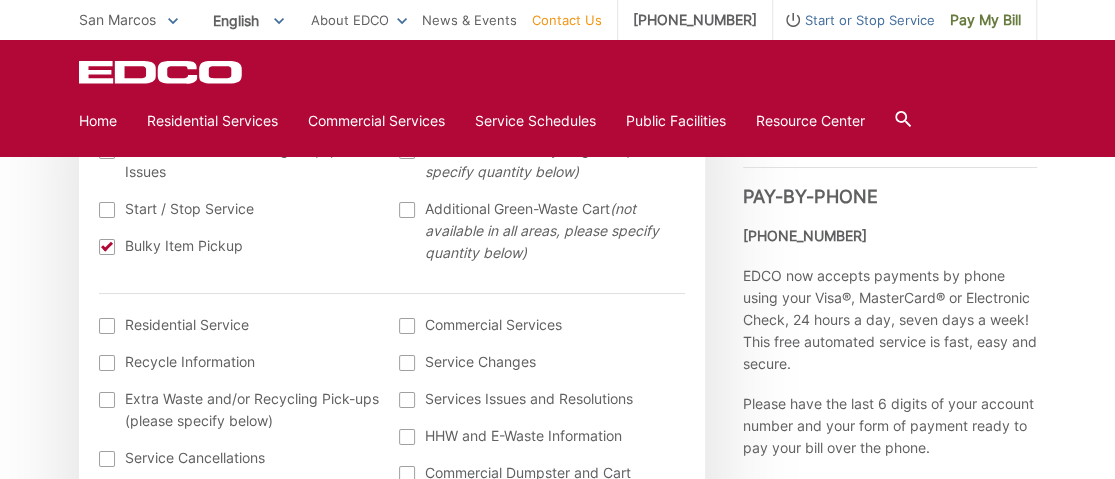 click at bounding box center [107, 326] 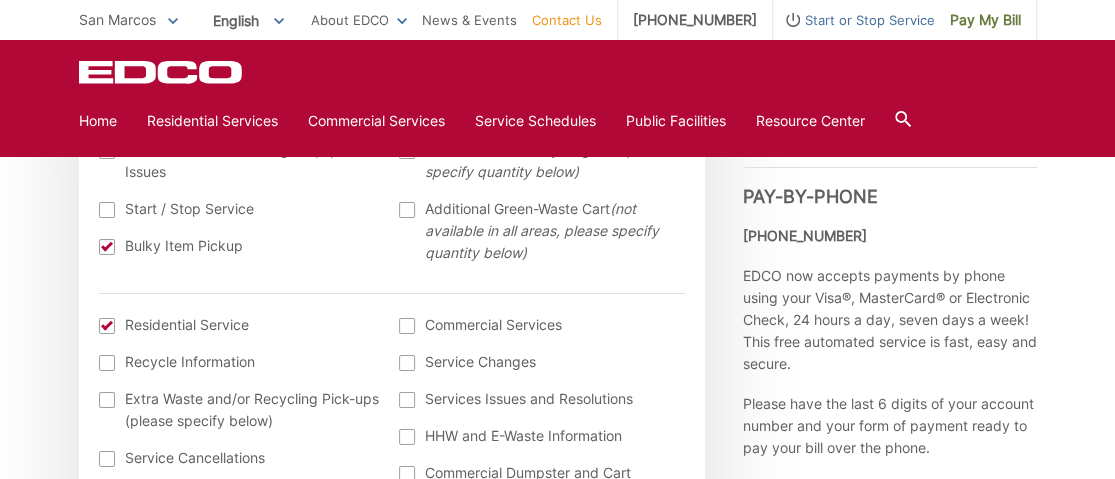 click at bounding box center [107, 326] 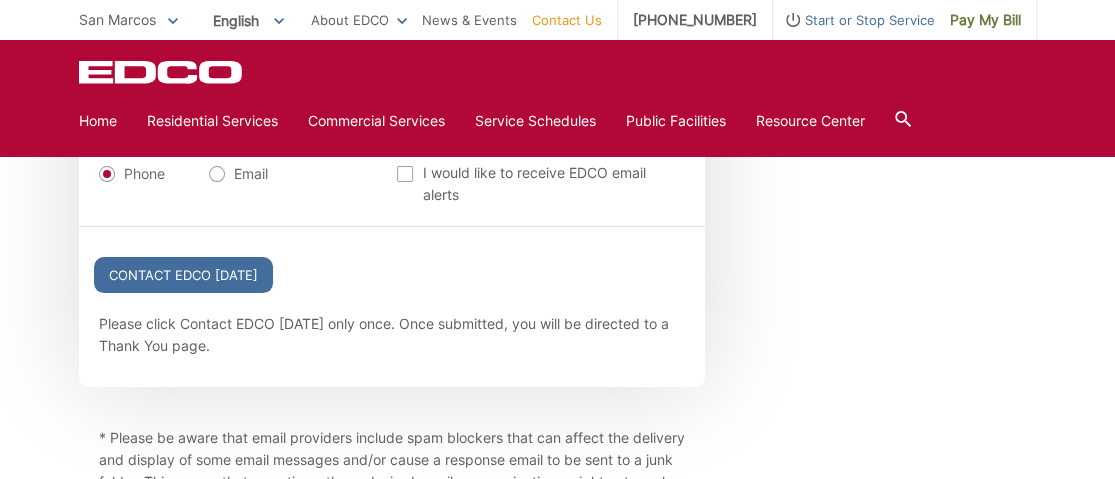 scroll, scrollTop: 2400, scrollLeft: 0, axis: vertical 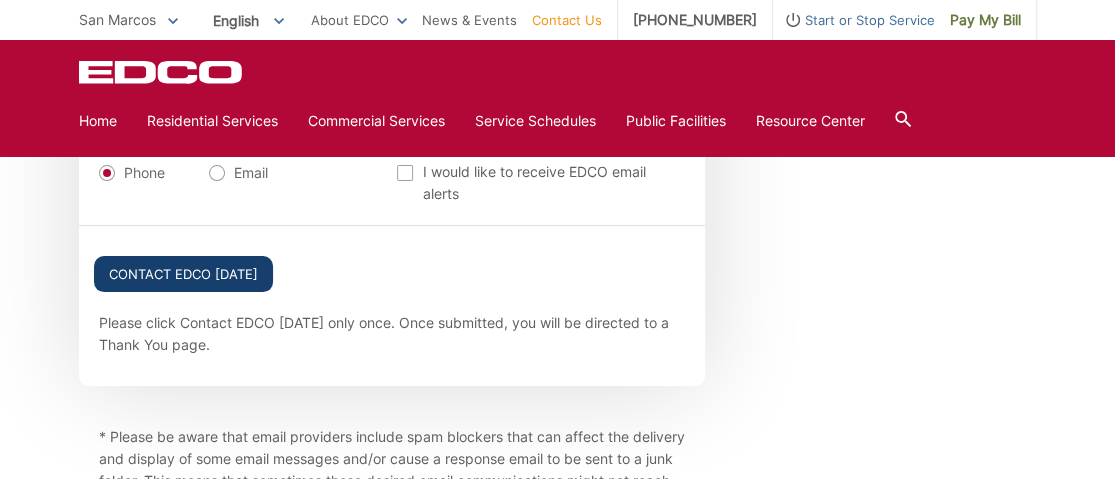 click on "Contact EDCO Today" at bounding box center [183, 274] 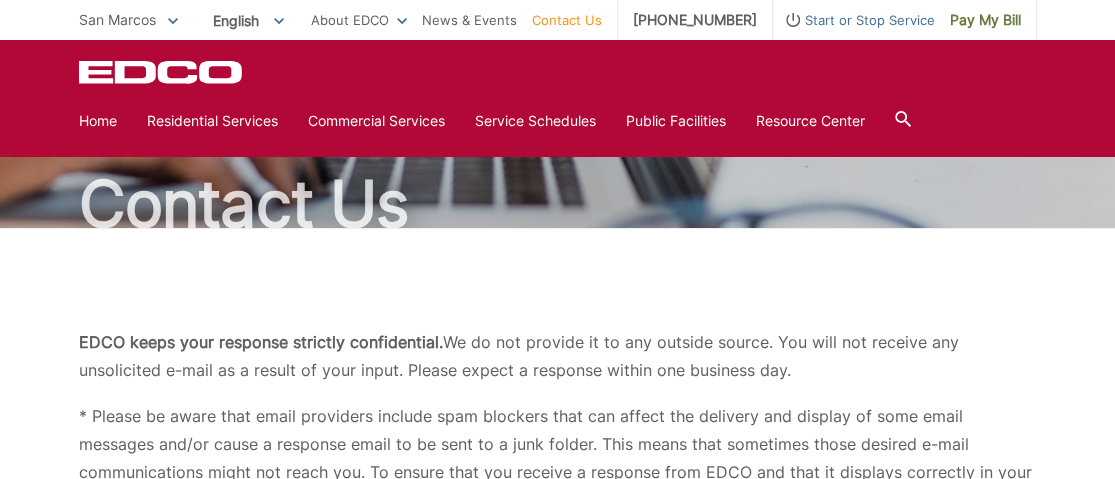 scroll, scrollTop: 0, scrollLeft: 0, axis: both 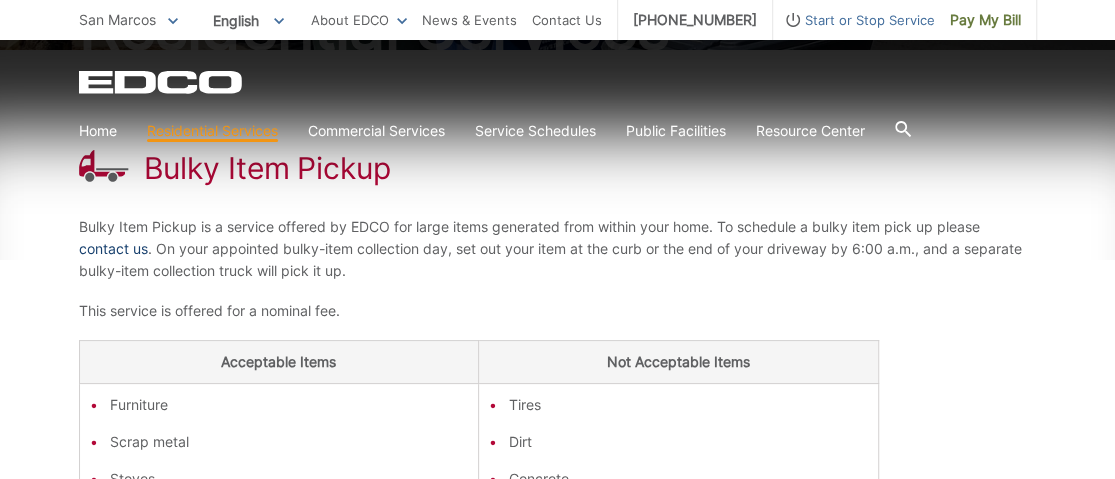 click on "contact us" at bounding box center [113, 249] 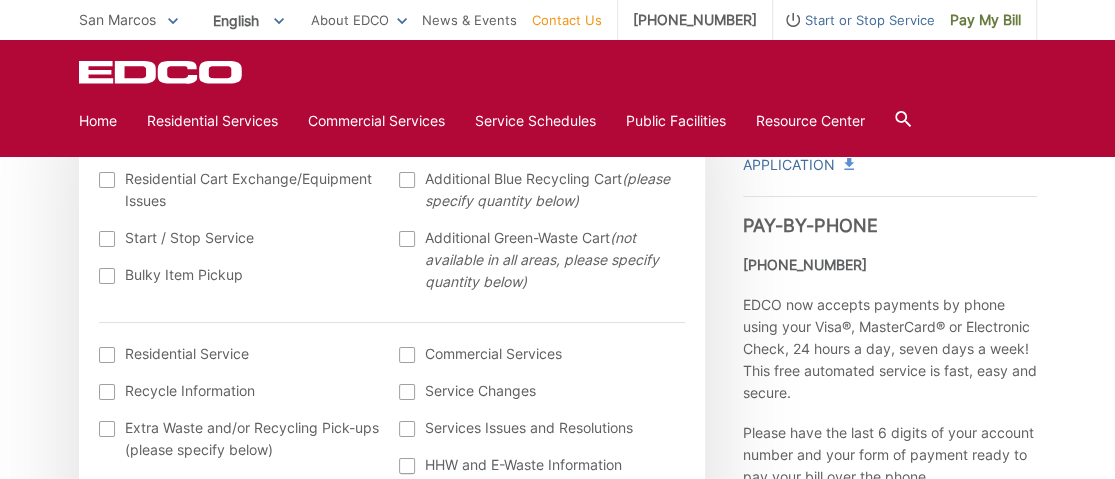 scroll, scrollTop: 700, scrollLeft: 0, axis: vertical 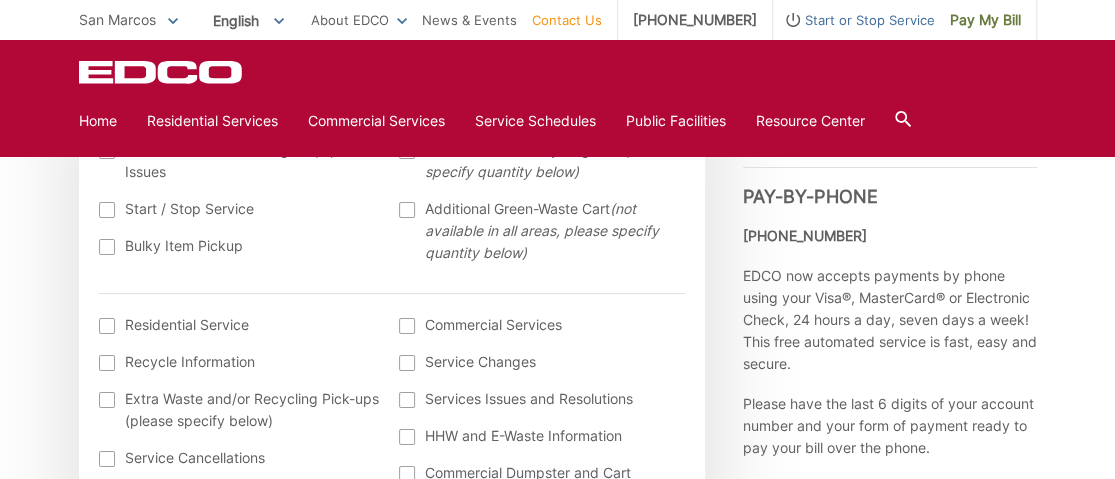 click at bounding box center [107, 247] 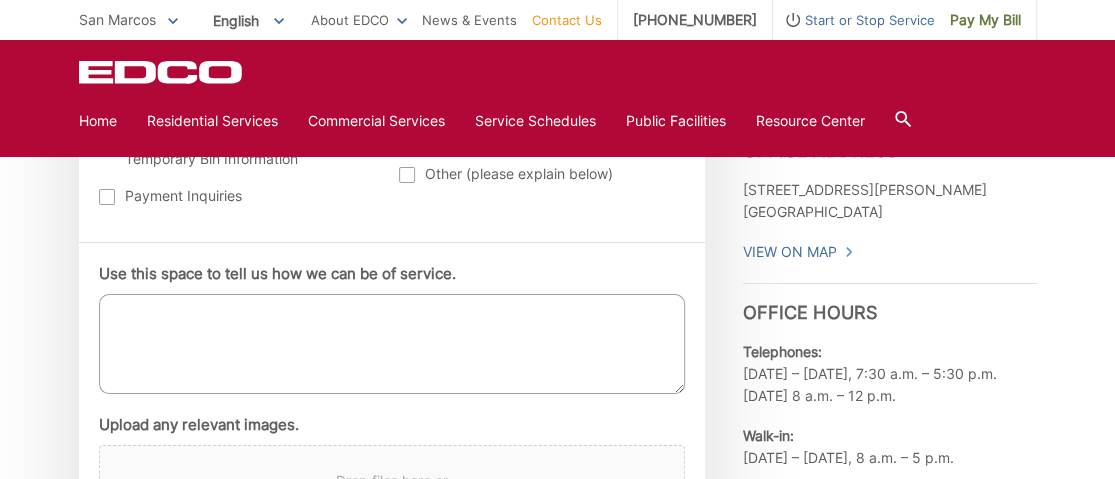scroll, scrollTop: 1100, scrollLeft: 0, axis: vertical 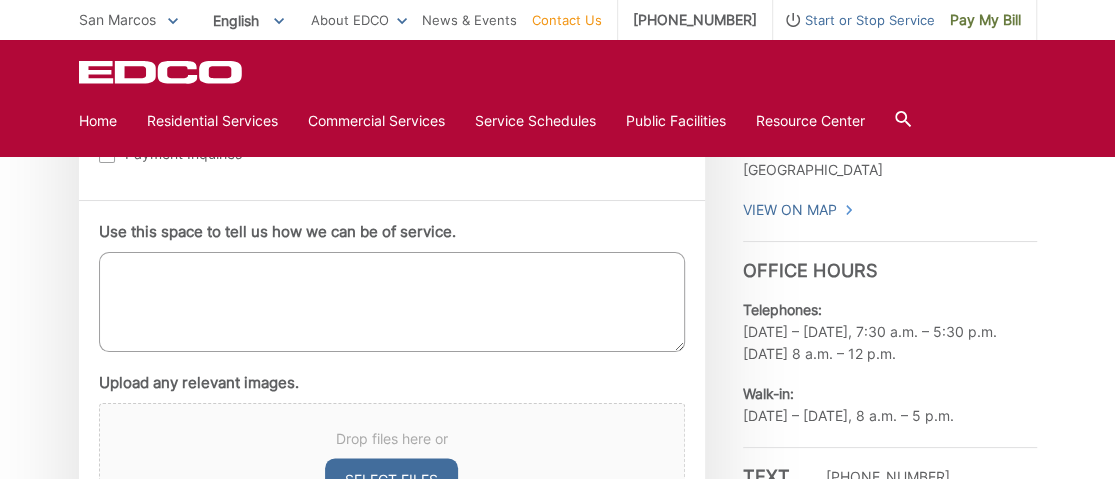 click on "Use this space to tell us how we can be of service." at bounding box center (392, 302) 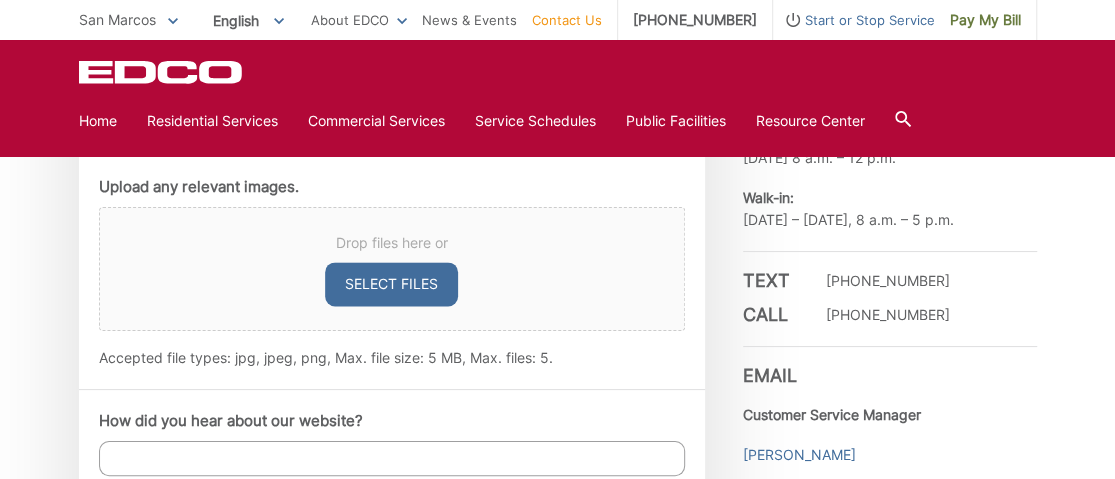 scroll, scrollTop: 1300, scrollLeft: 0, axis: vertical 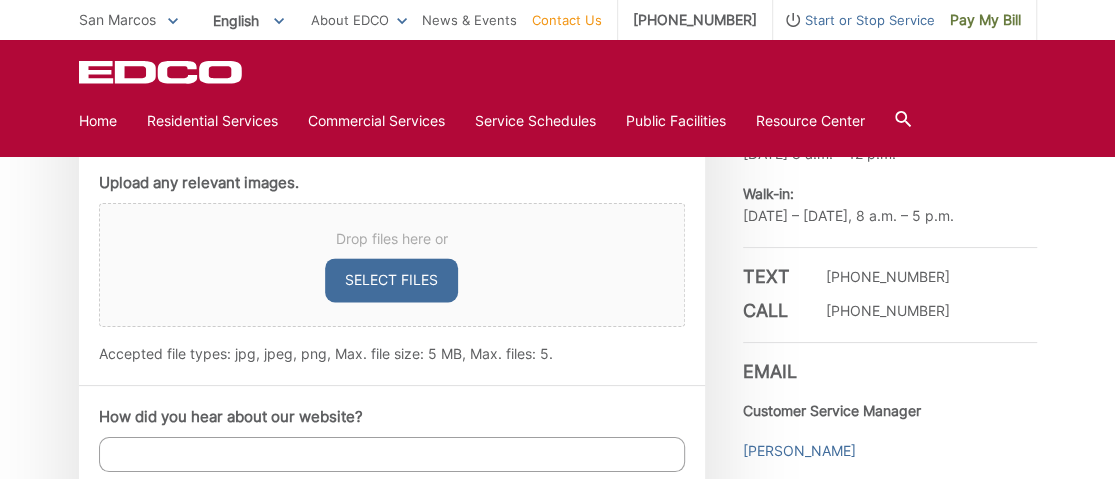 type on "I would like to schedule a bulky item pickup of an office chair and a backyard table/chair set asap. Thank you ." 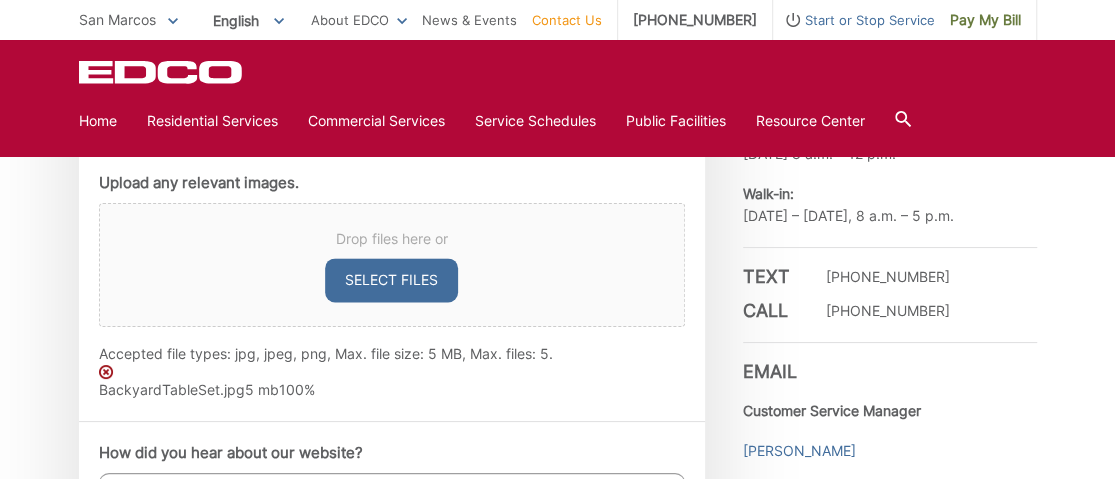 click on "Select files" at bounding box center [391, 280] 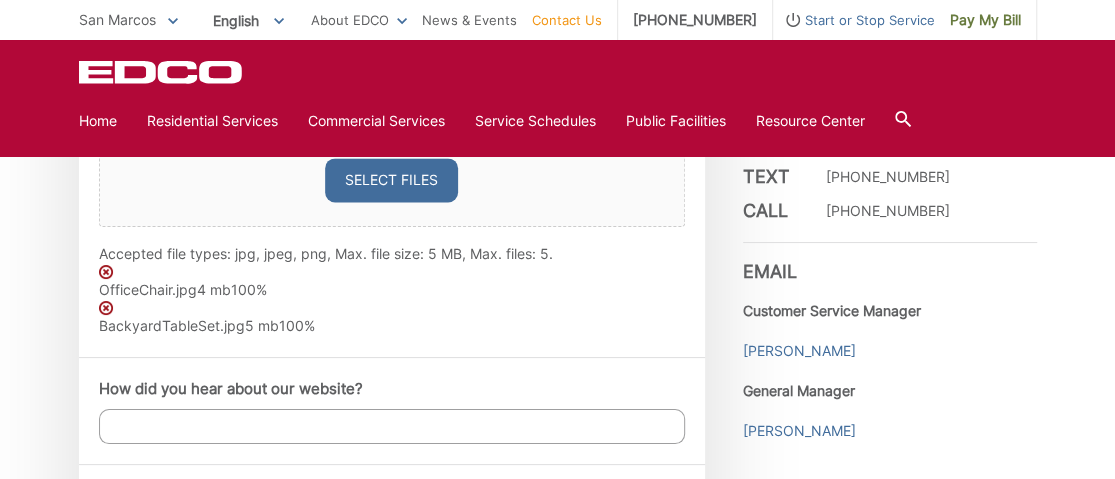 scroll, scrollTop: 1500, scrollLeft: 0, axis: vertical 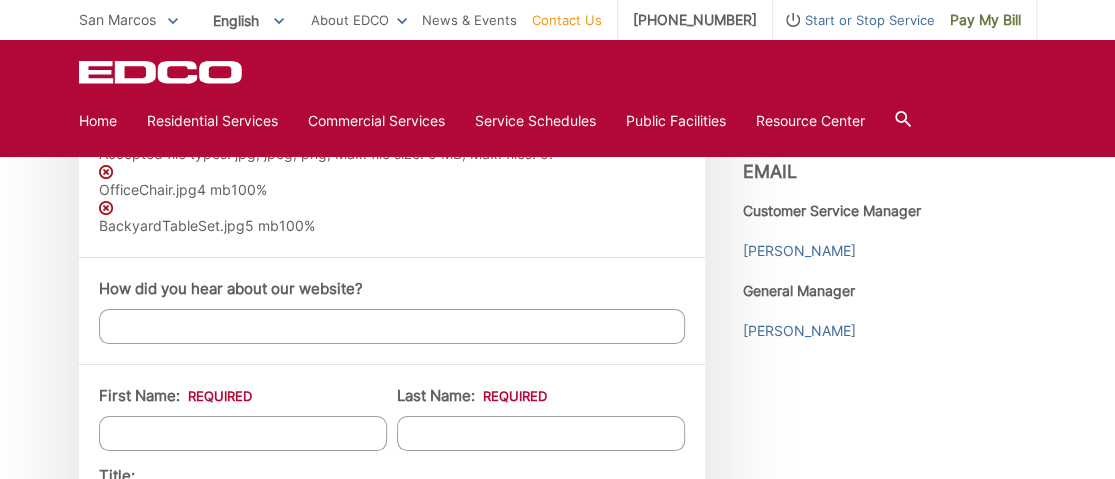 click on "How did you hear about our website?" at bounding box center (392, 326) 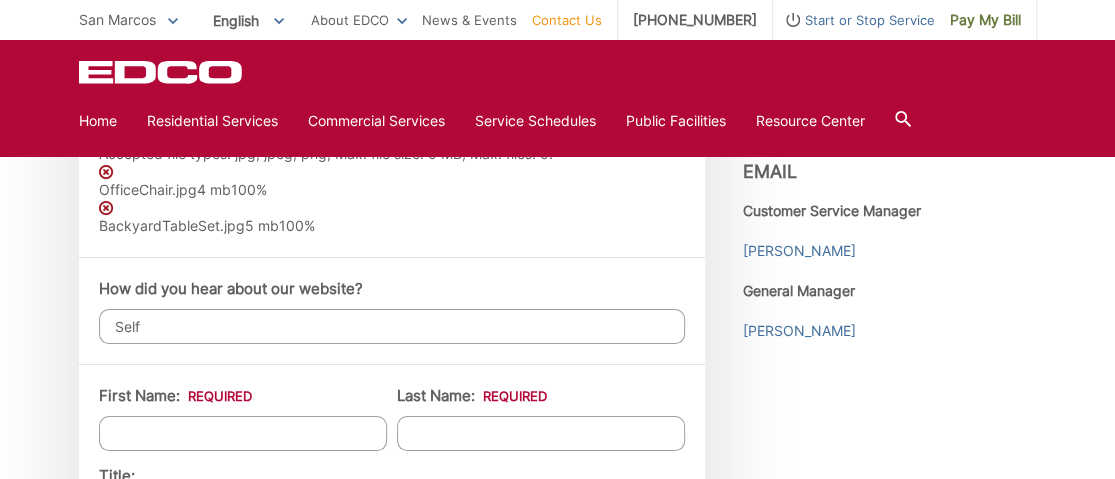 type on "Self" 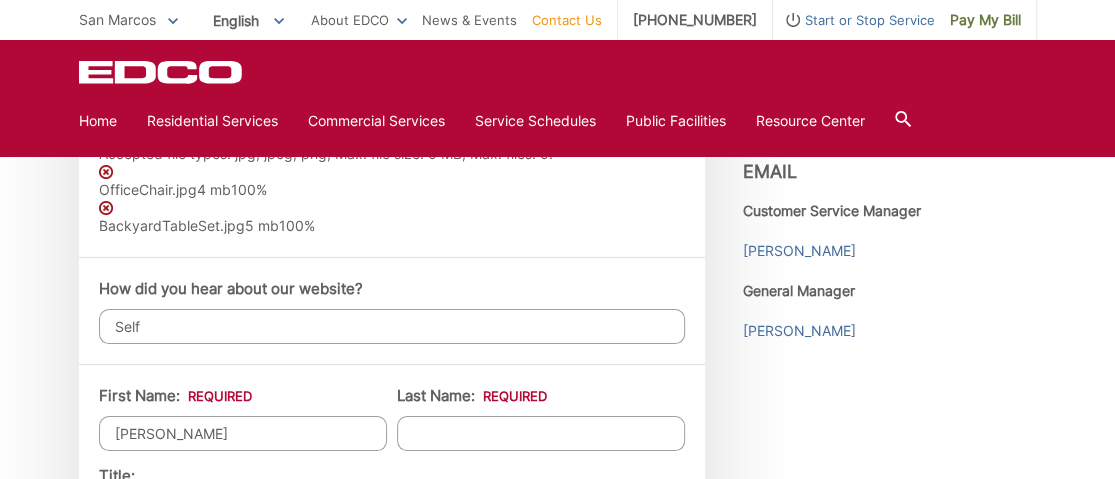type on "Hobbs" 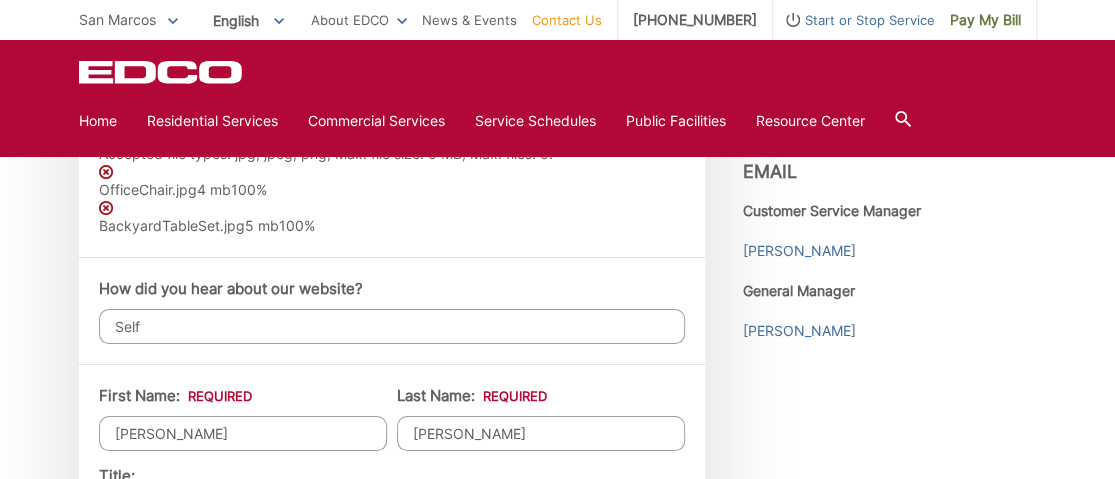 type on "San Marcos" 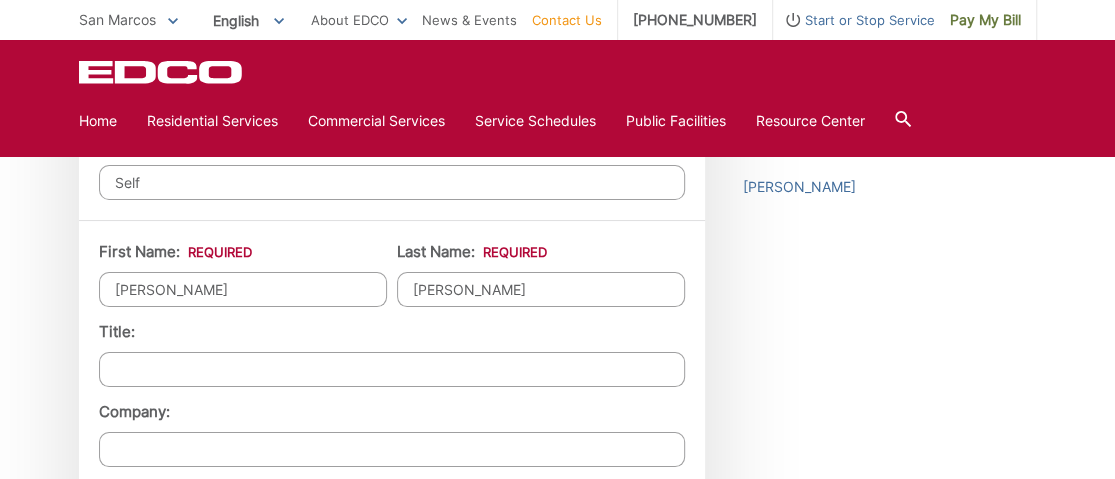scroll, scrollTop: 1700, scrollLeft: 0, axis: vertical 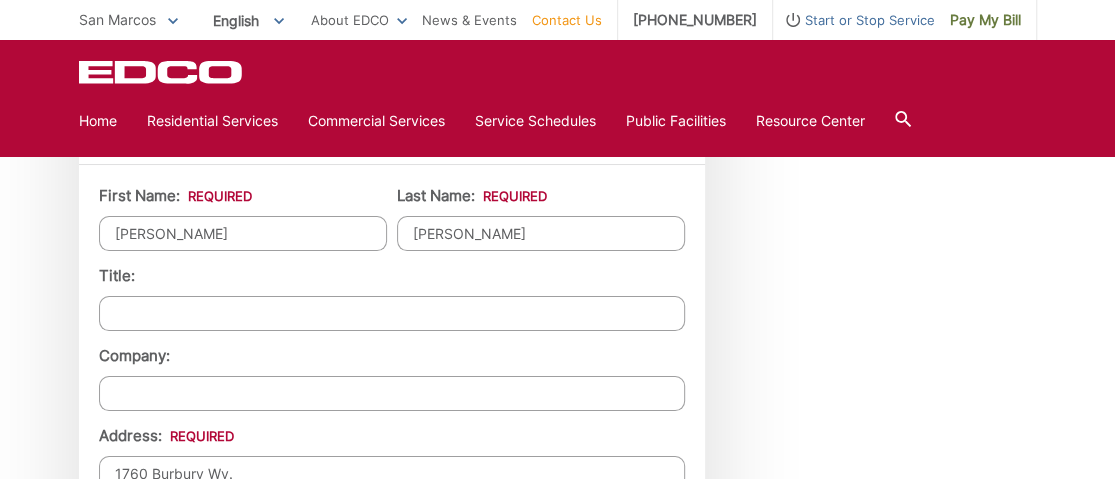 click on "Title:" at bounding box center [392, 313] 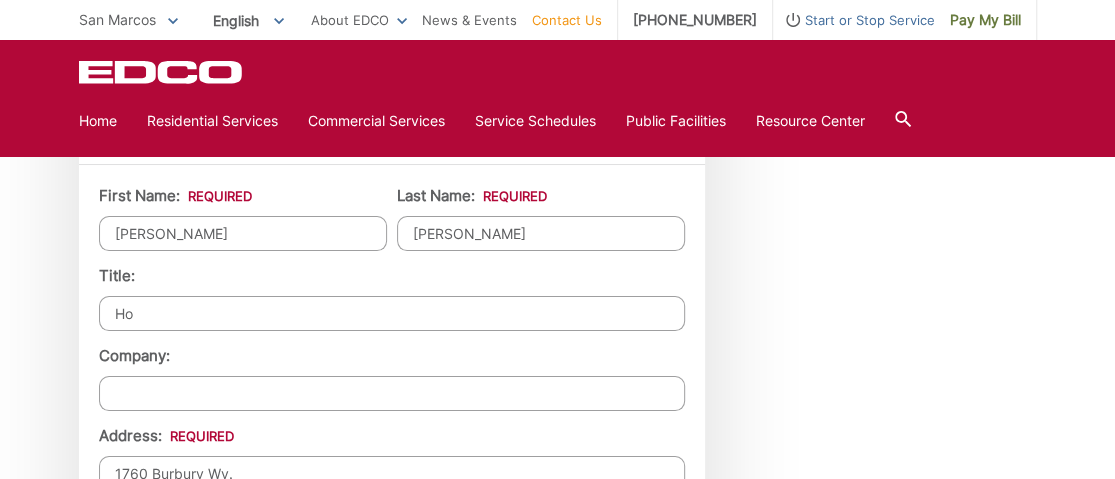 type on "H" 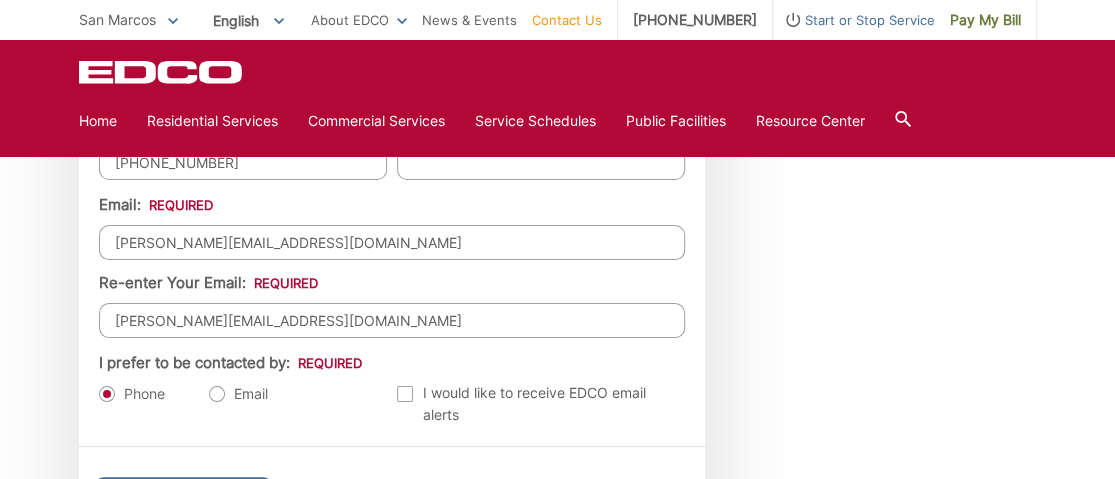 scroll, scrollTop: 2300, scrollLeft: 0, axis: vertical 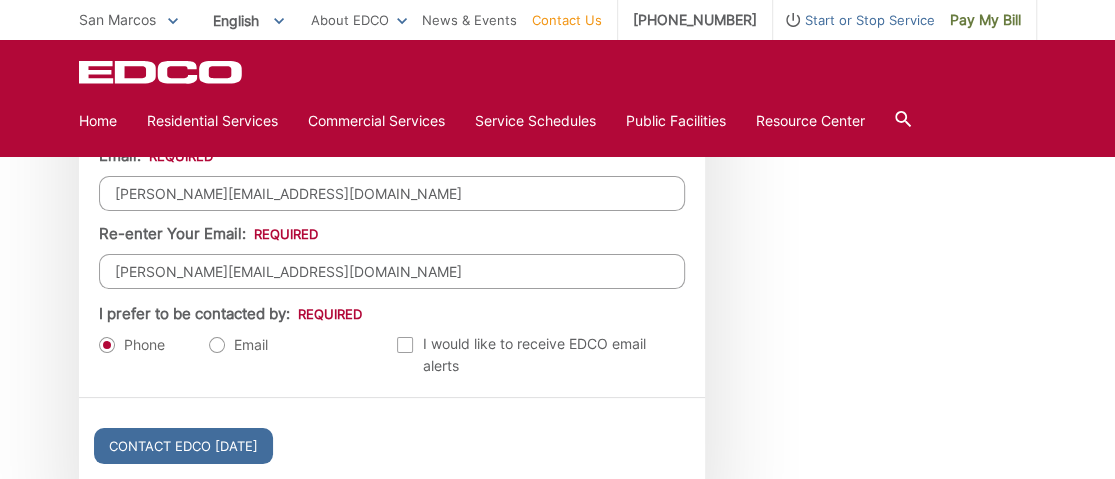 type on "Residential Homeowner" 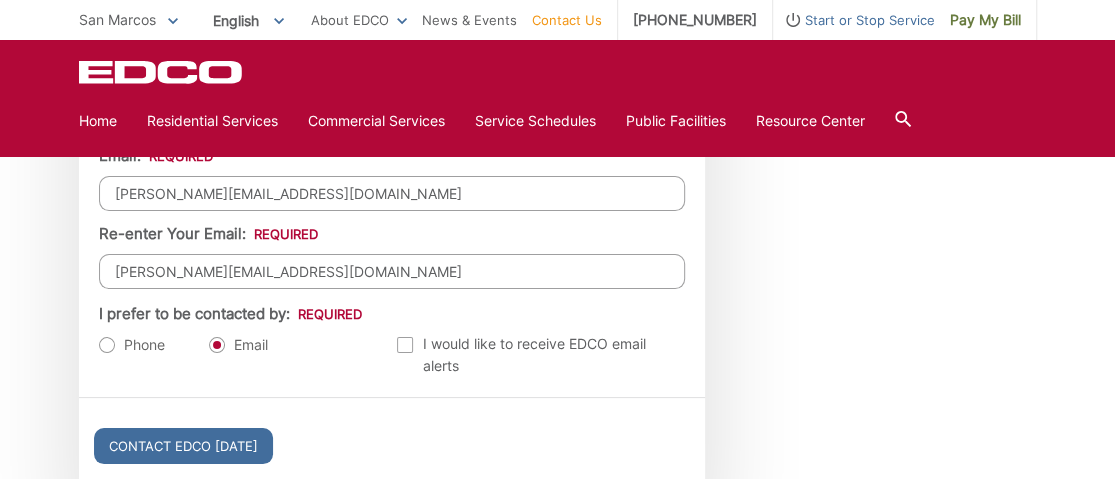 click on "Phone" at bounding box center (132, 345) 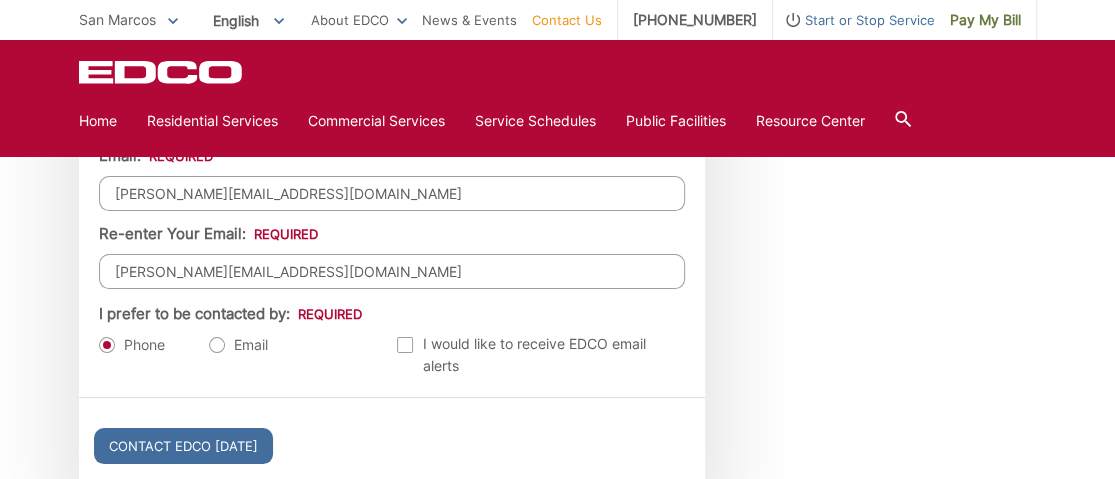 click on "Email" at bounding box center (238, 345) 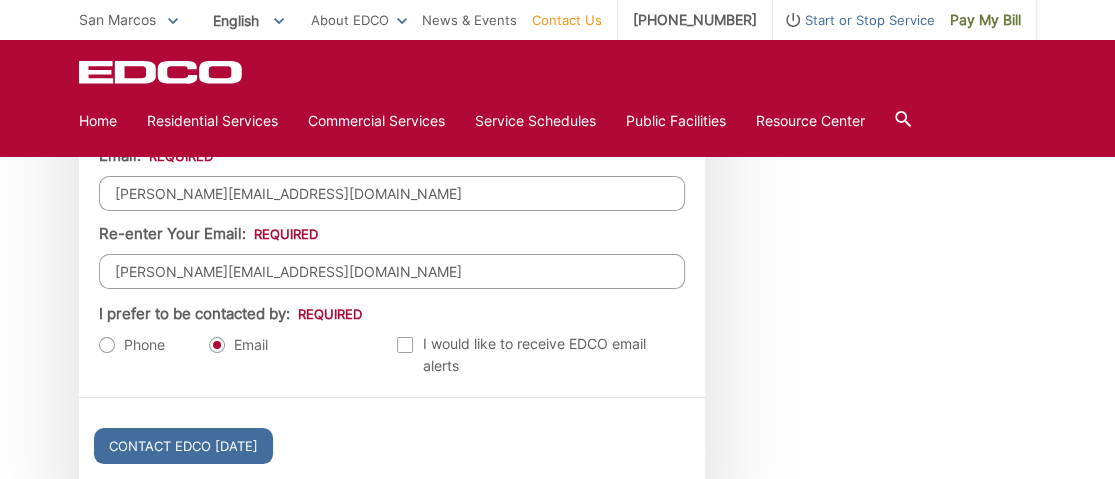 scroll, scrollTop: 2400, scrollLeft: 0, axis: vertical 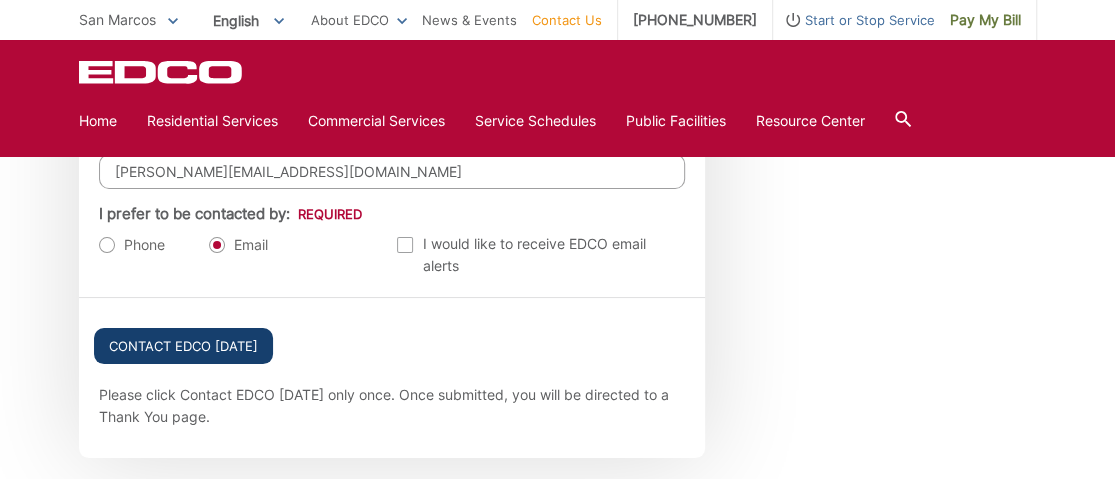 click on "Contact EDCO Today" at bounding box center [183, 346] 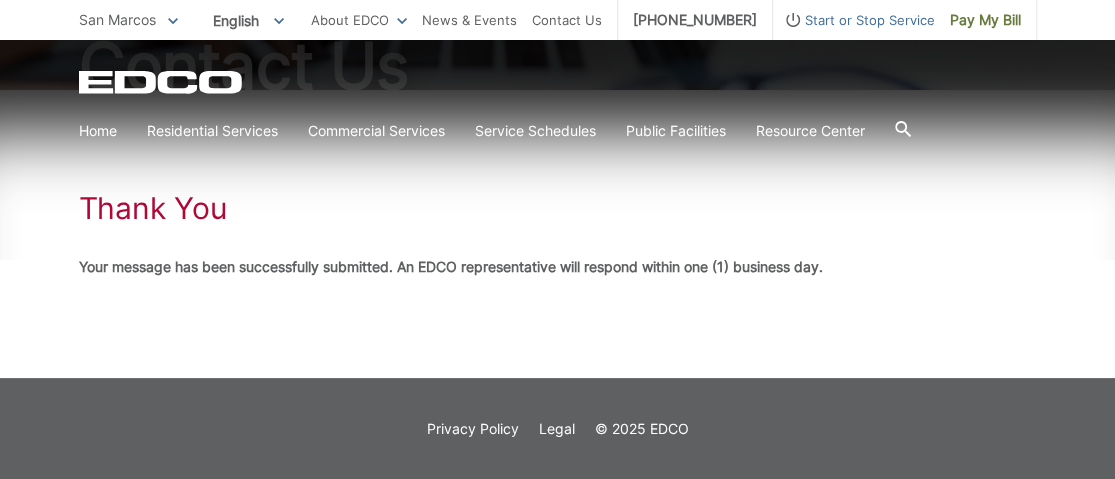 scroll, scrollTop: 0, scrollLeft: 0, axis: both 